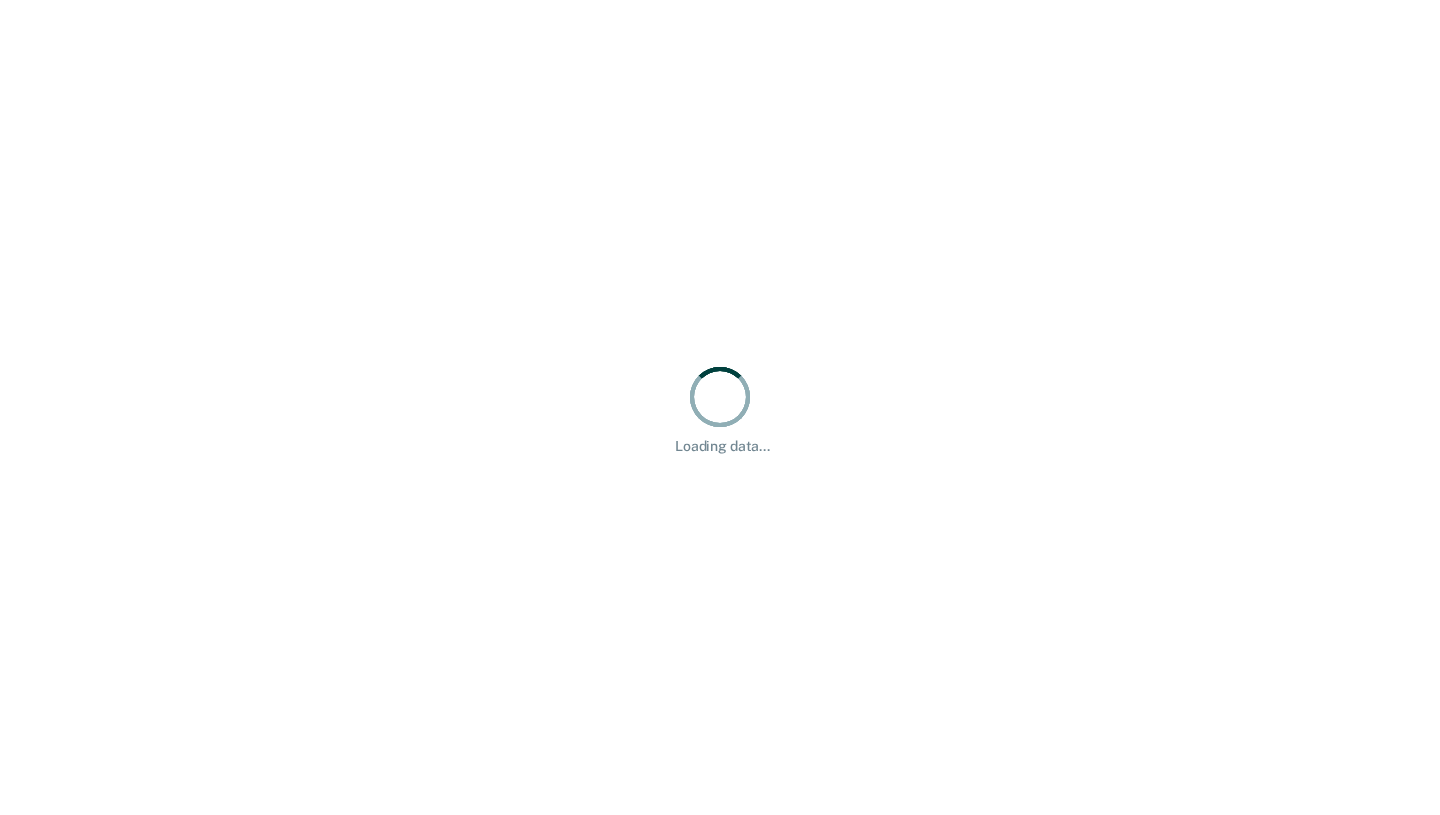 scroll, scrollTop: 0, scrollLeft: 0, axis: both 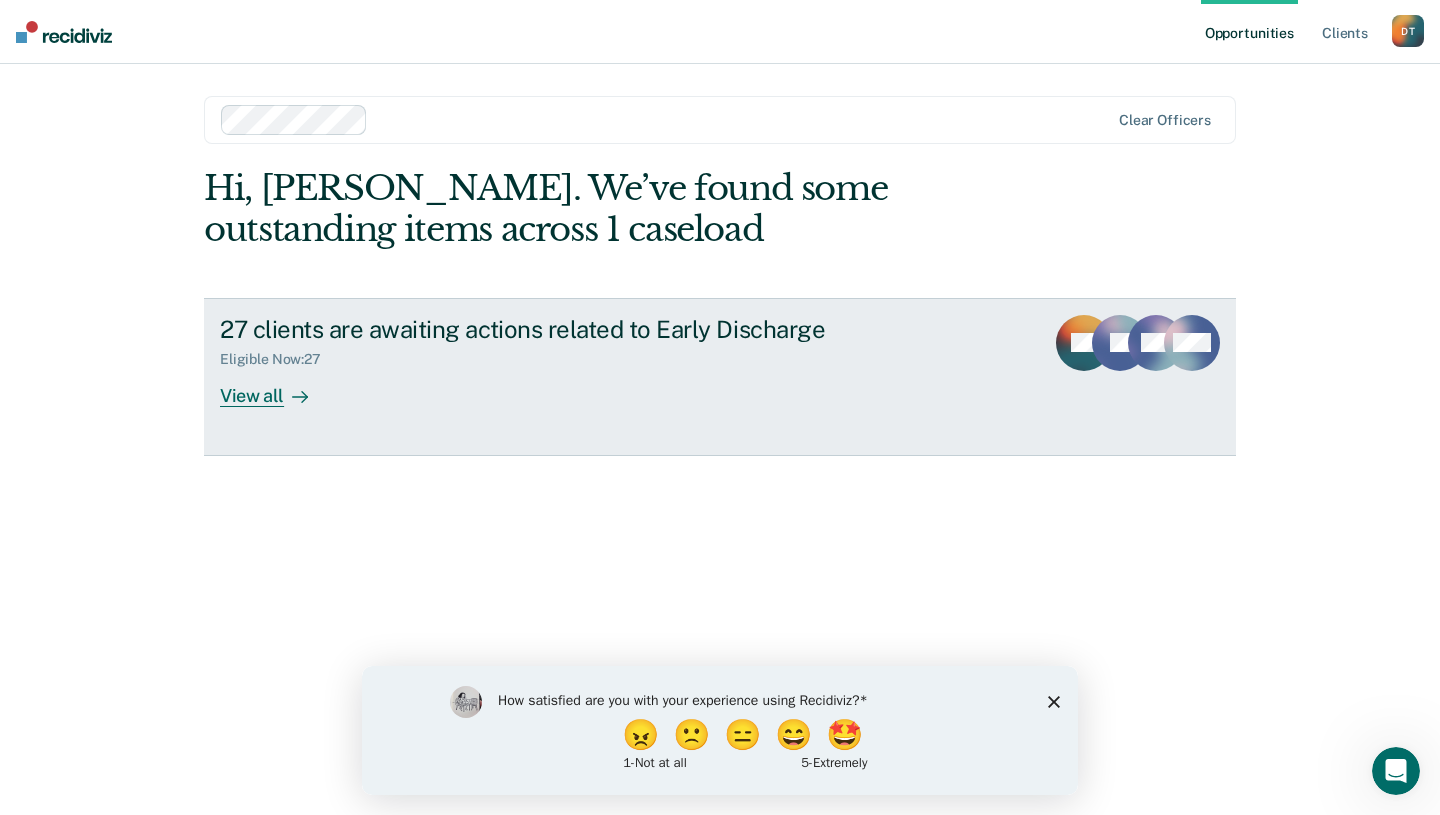 click on "View all" at bounding box center (276, 387) 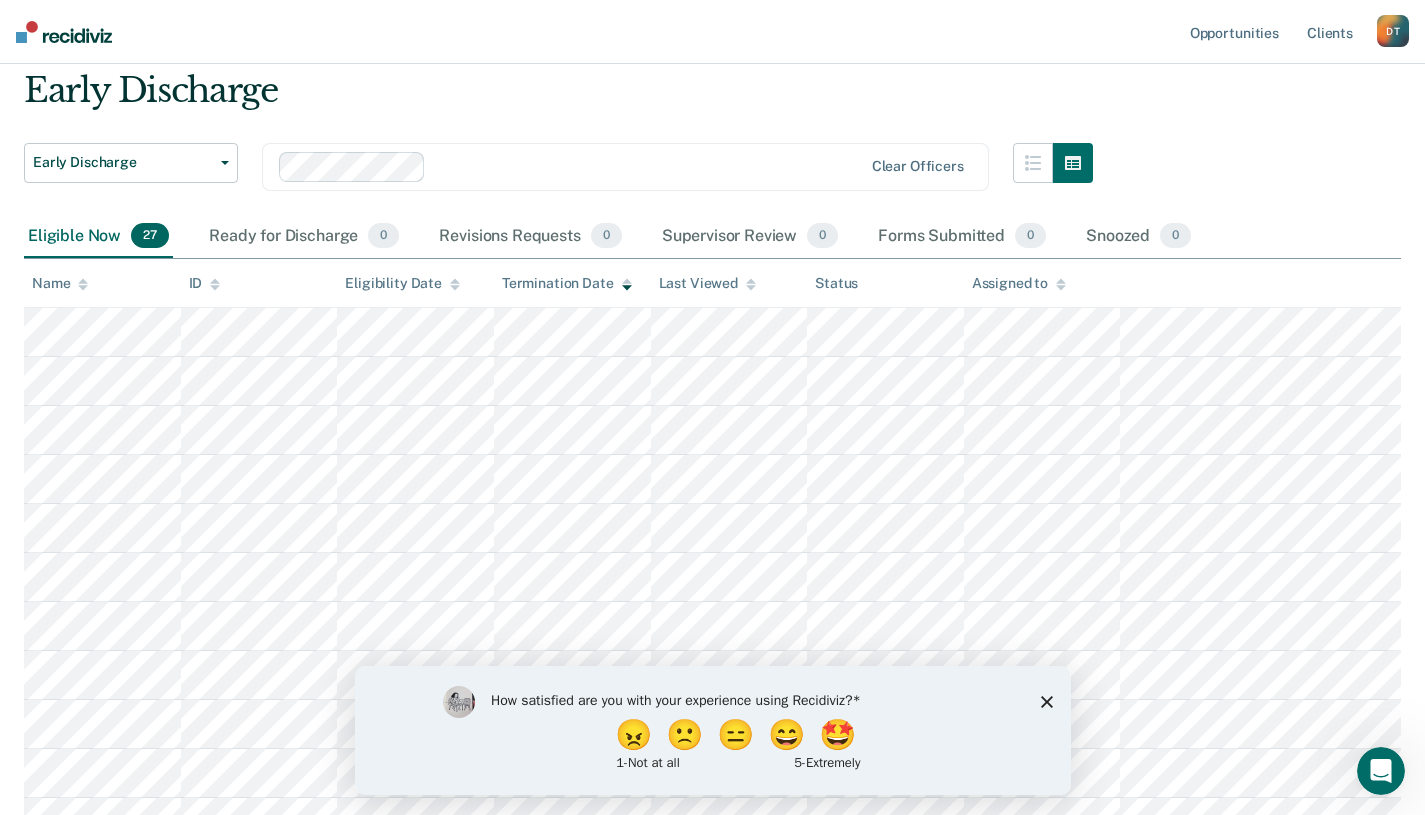 scroll, scrollTop: 0, scrollLeft: 0, axis: both 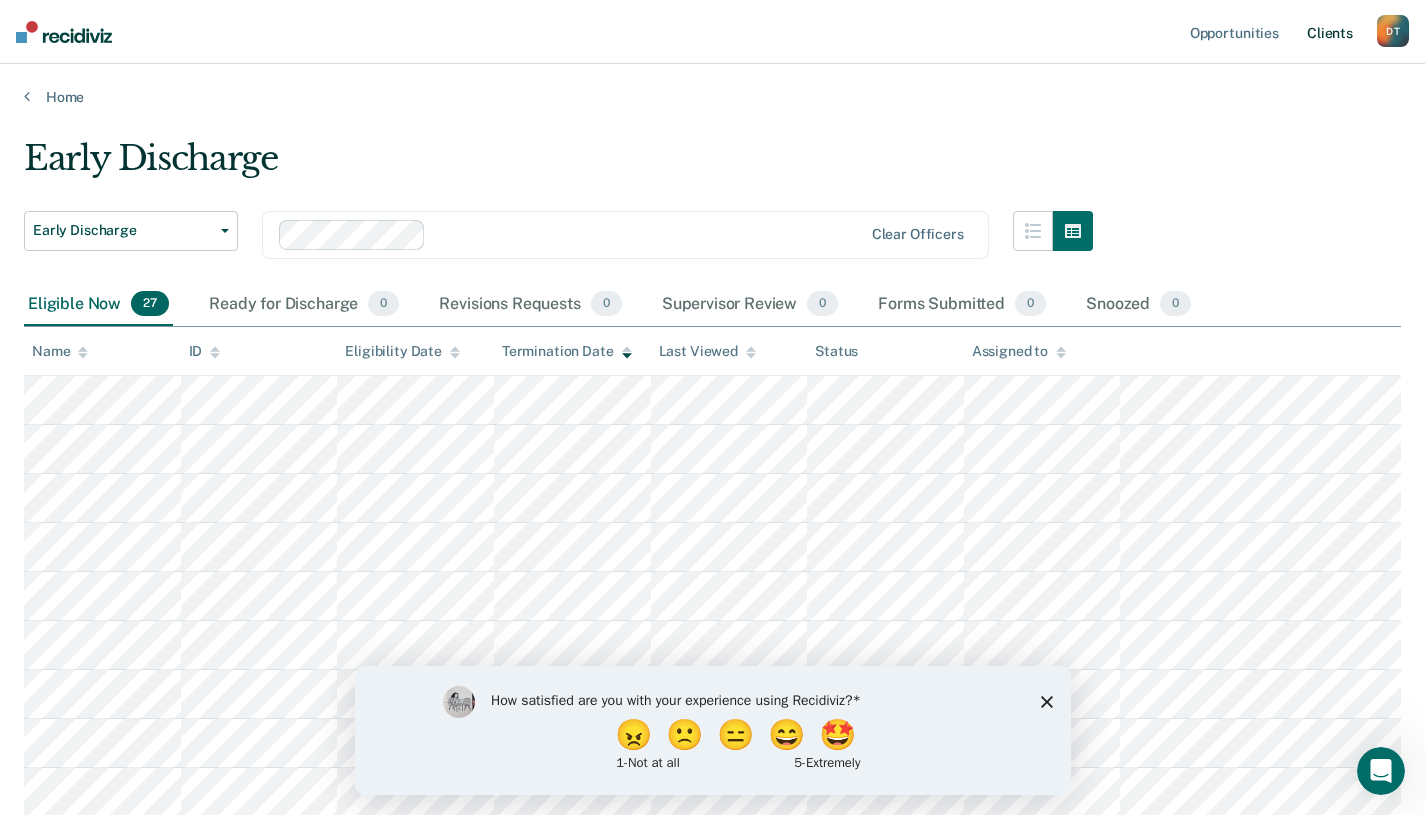 click on "Client s" at bounding box center [1330, 32] 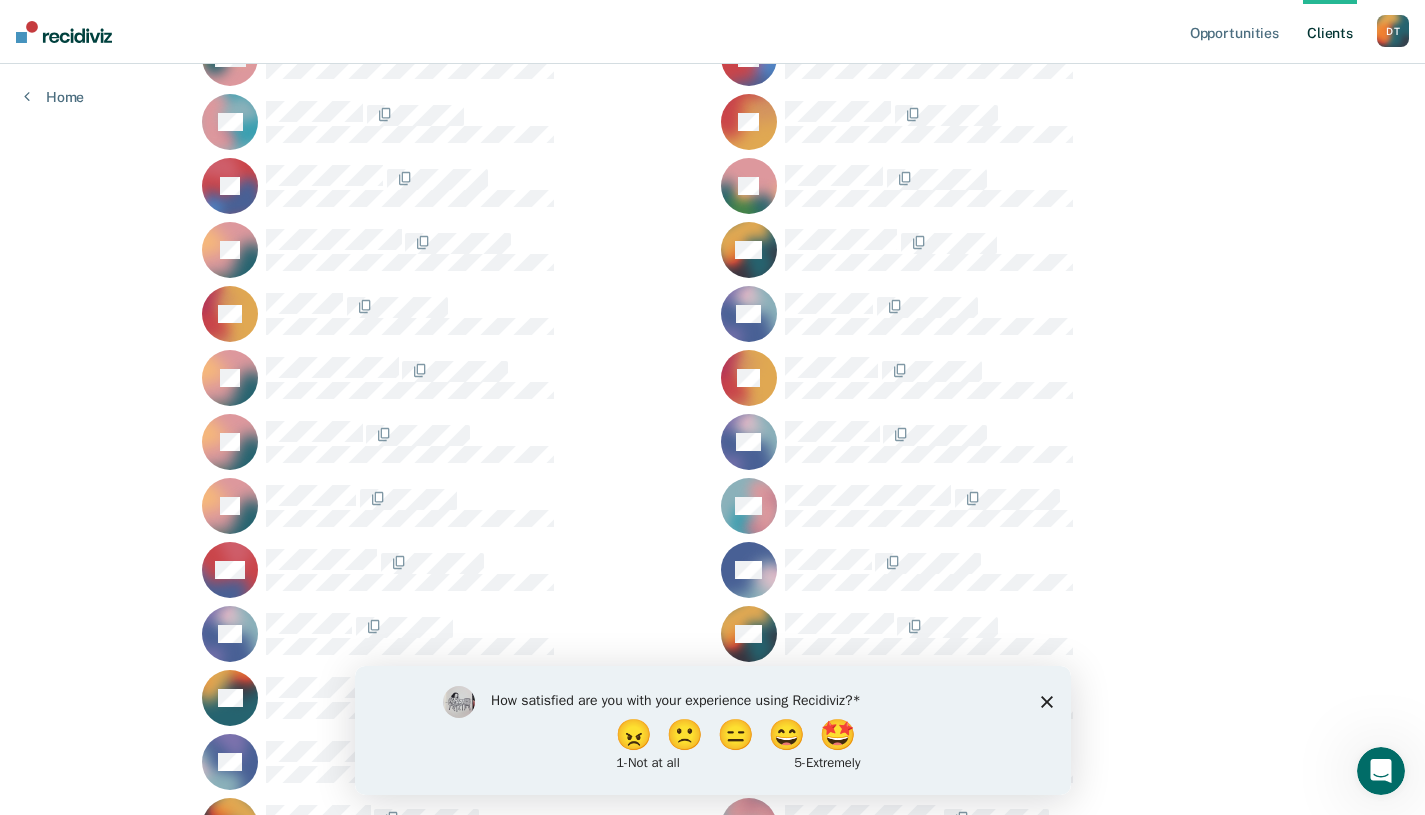 scroll, scrollTop: 2100, scrollLeft: 0, axis: vertical 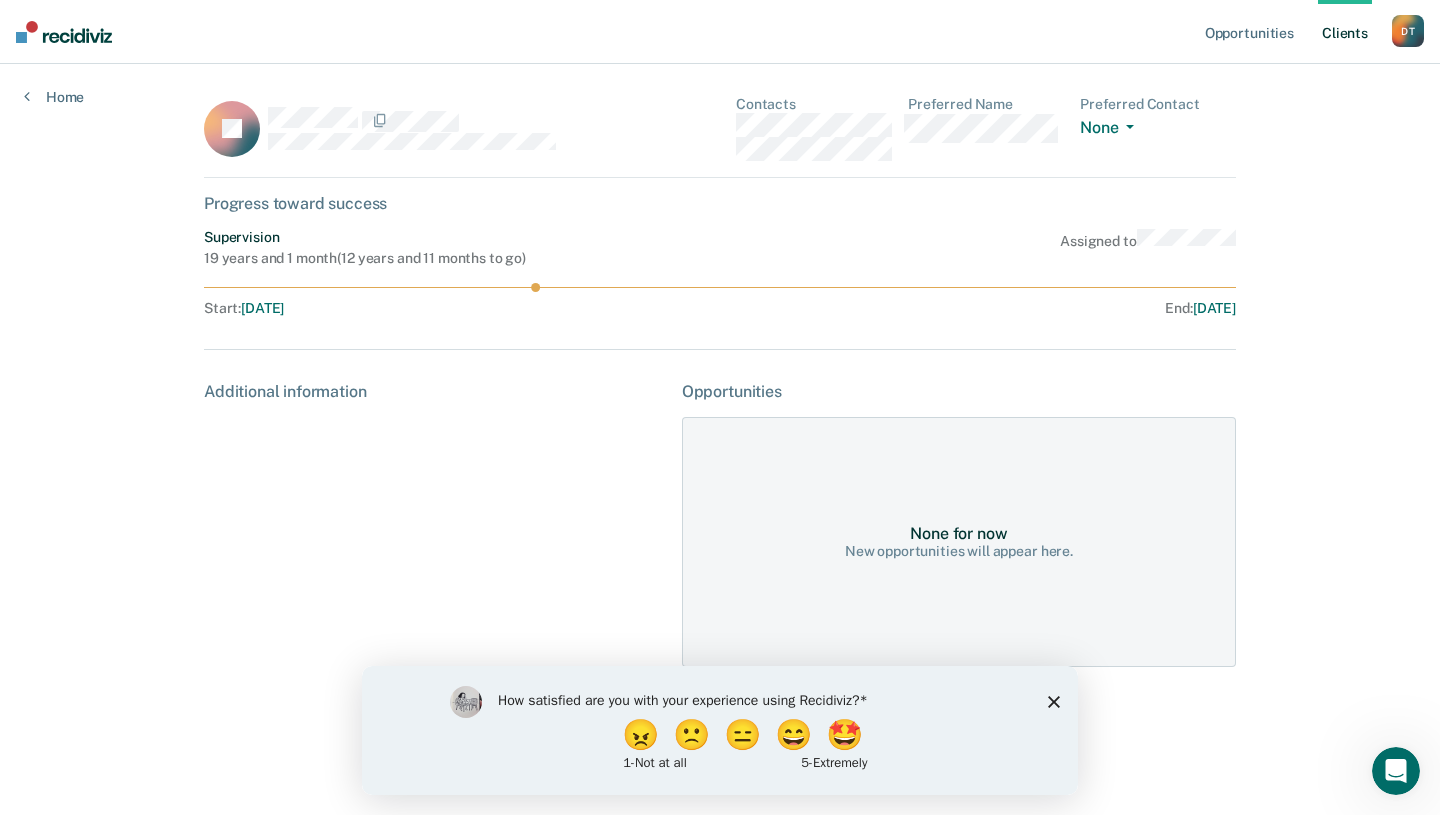 click 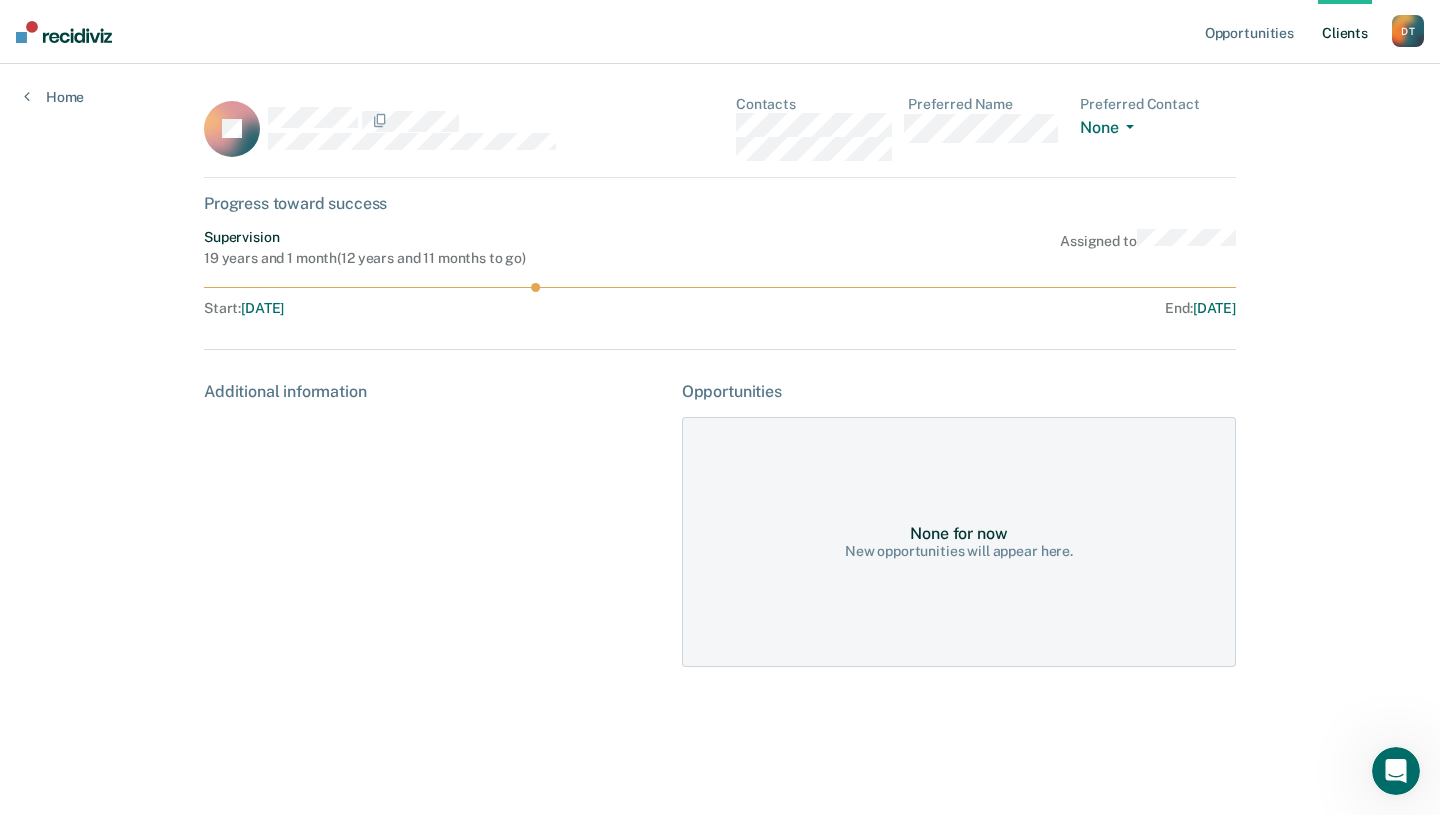 drag, startPoint x: 536, startPoint y: 286, endPoint x: 649, endPoint y: 279, distance: 113.216606 